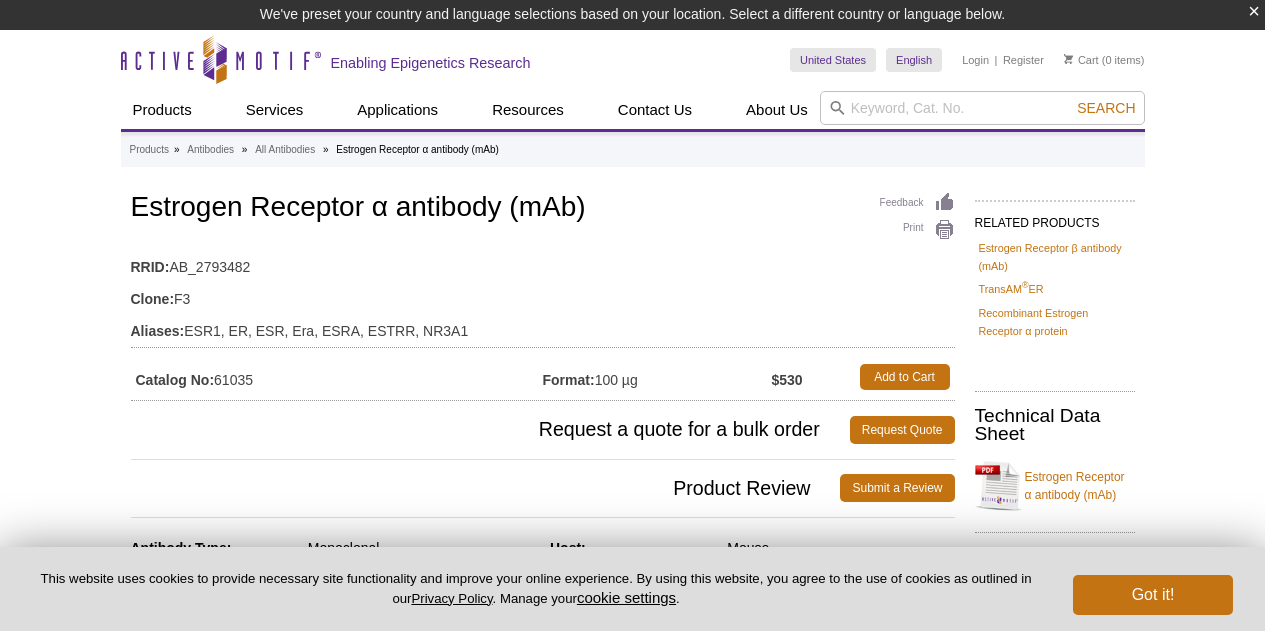 scroll, scrollTop: 124, scrollLeft: 0, axis: vertical 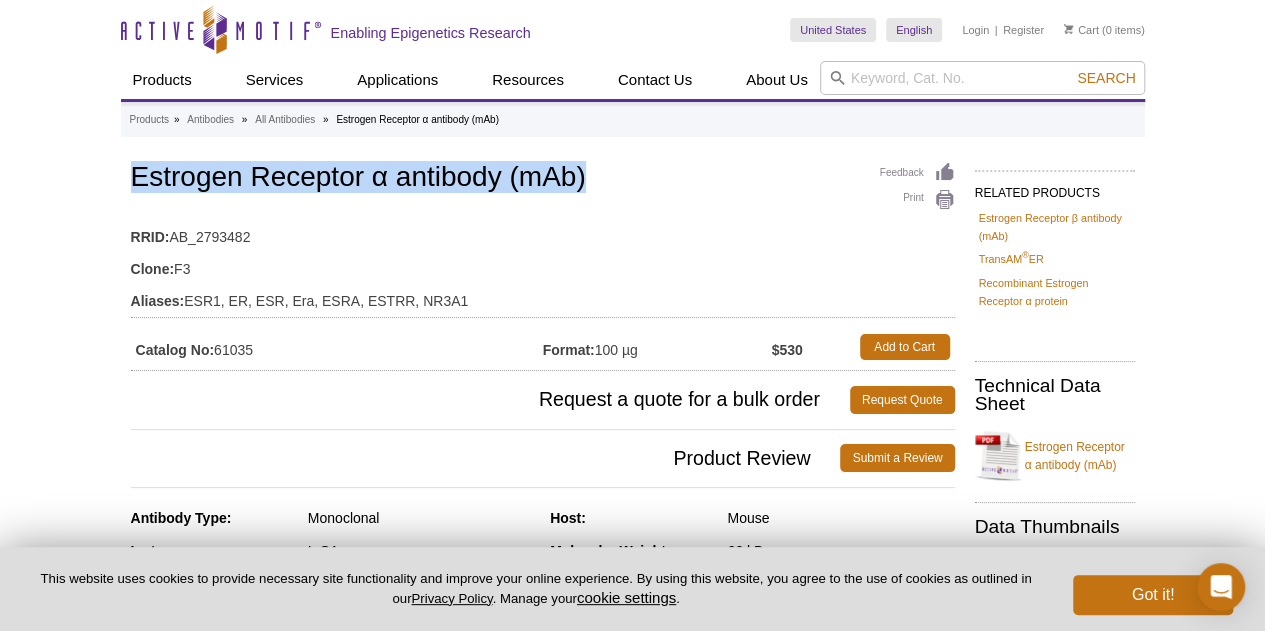 drag, startPoint x: 608, startPoint y: 167, endPoint x: 131, endPoint y: 183, distance: 477.26828 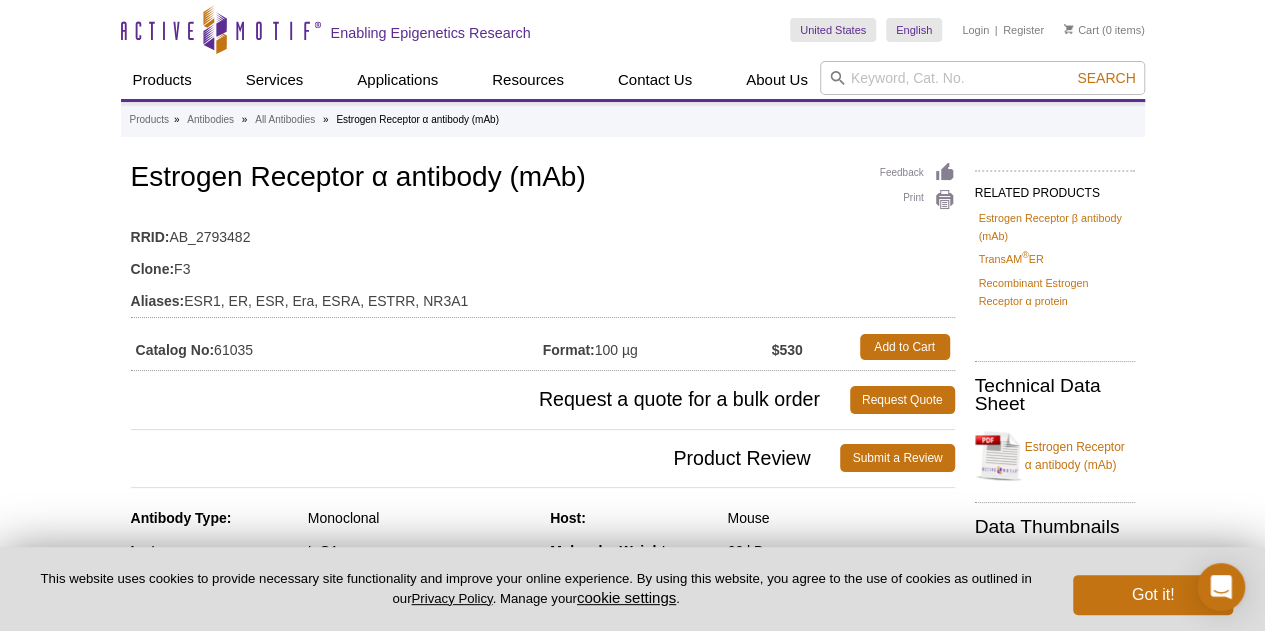 click on "Clone:  F3" at bounding box center [543, 264] 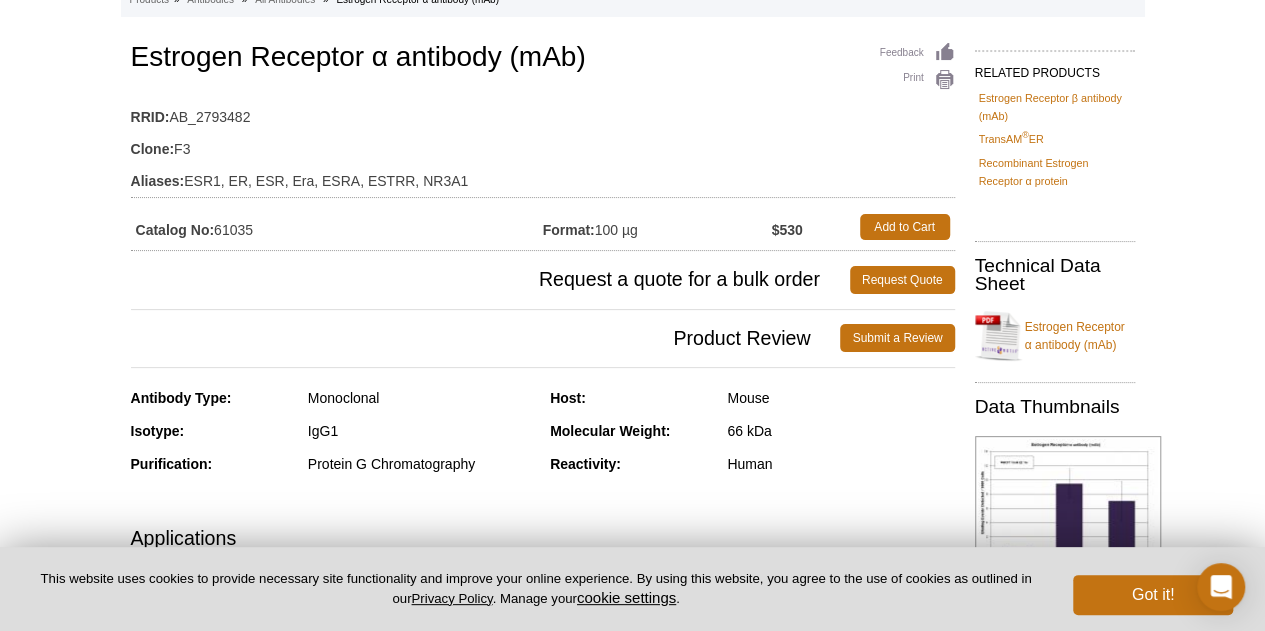 scroll, scrollTop: 121, scrollLeft: 0, axis: vertical 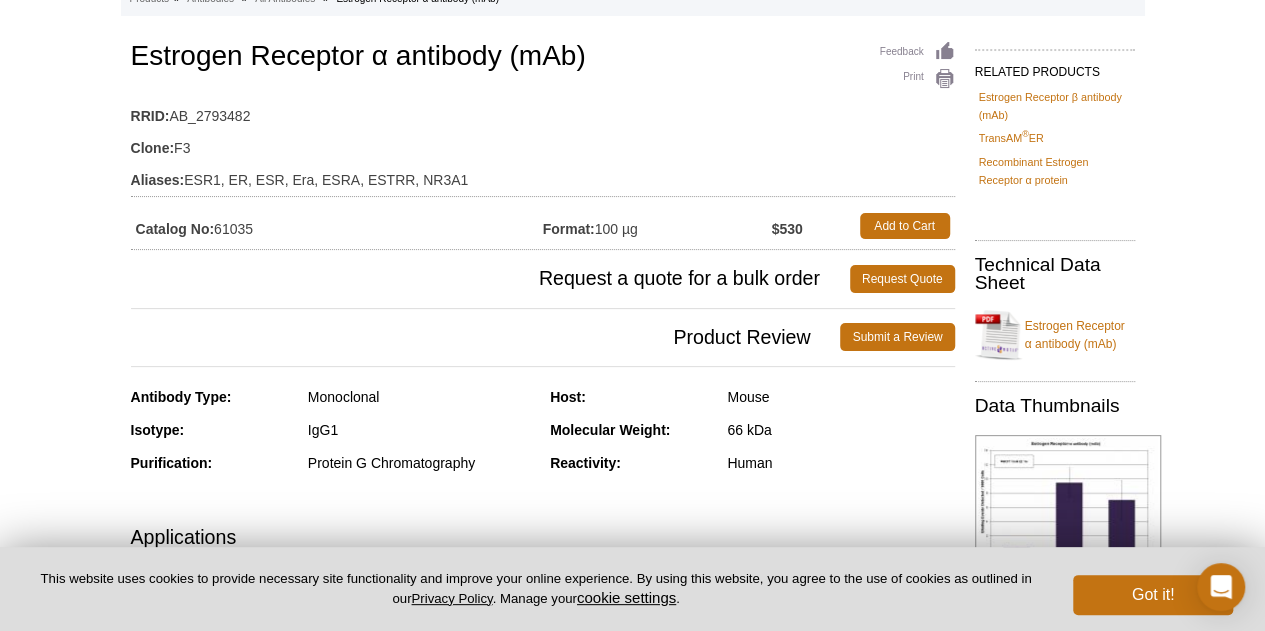 drag, startPoint x: 264, startPoint y: 223, endPoint x: 217, endPoint y: 225, distance: 47.042534 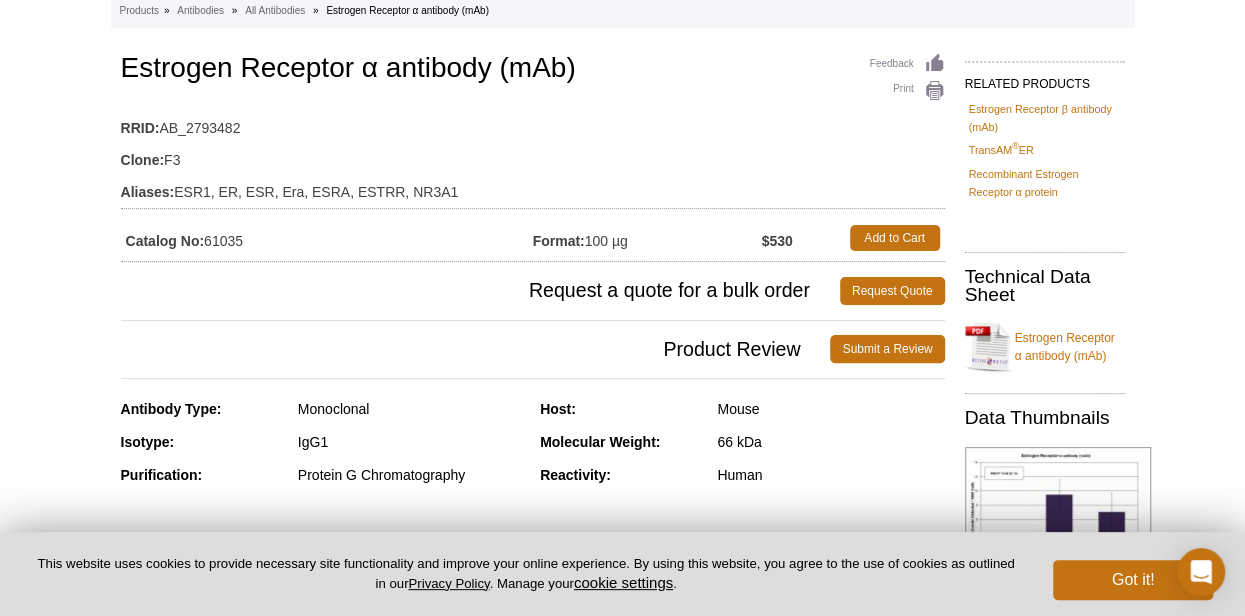 scroll, scrollTop: 108, scrollLeft: 0, axis: vertical 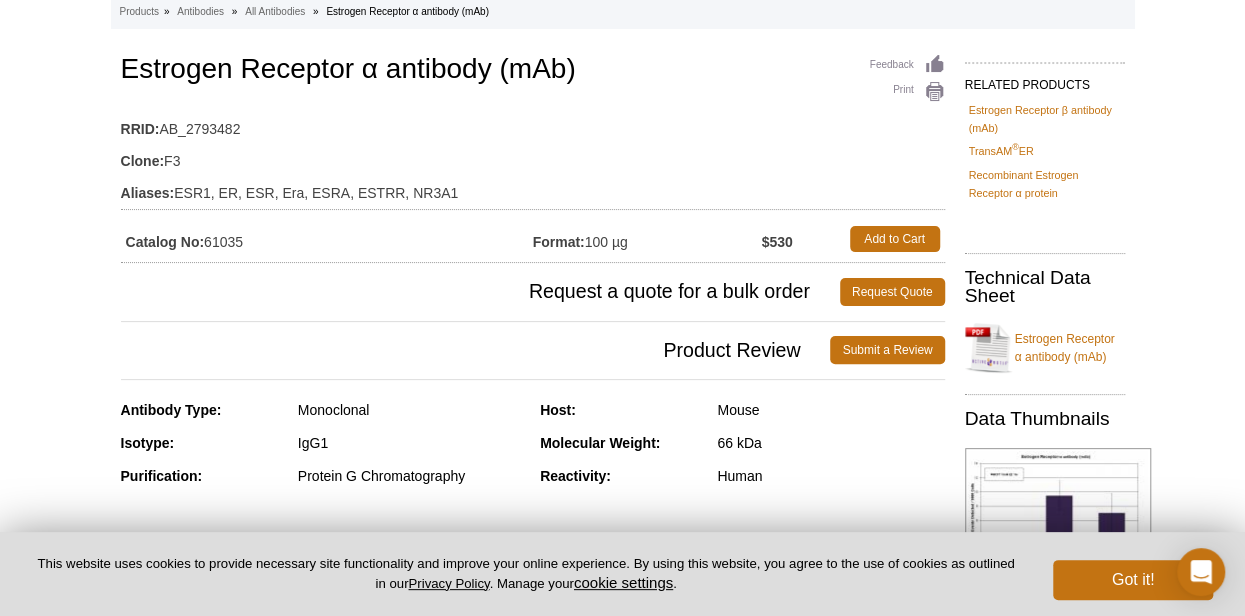 click on "Catalog No:  61035" at bounding box center (327, 239) 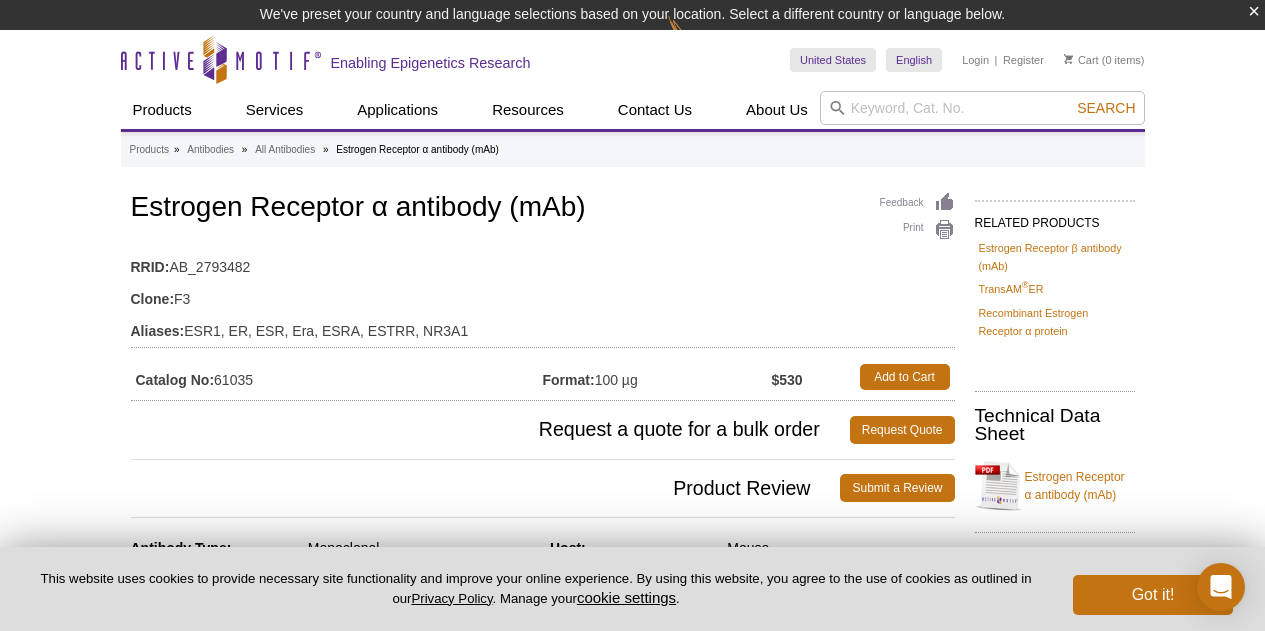 scroll, scrollTop: 6, scrollLeft: 0, axis: vertical 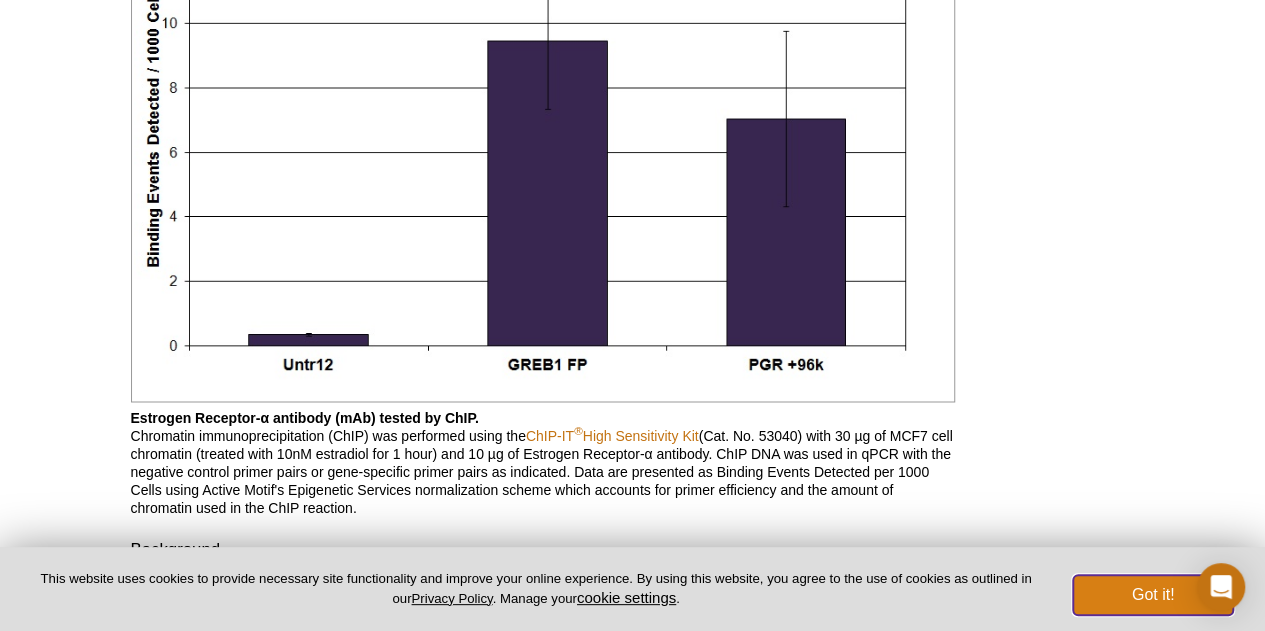 click on "Got it!" at bounding box center [1153, 595] 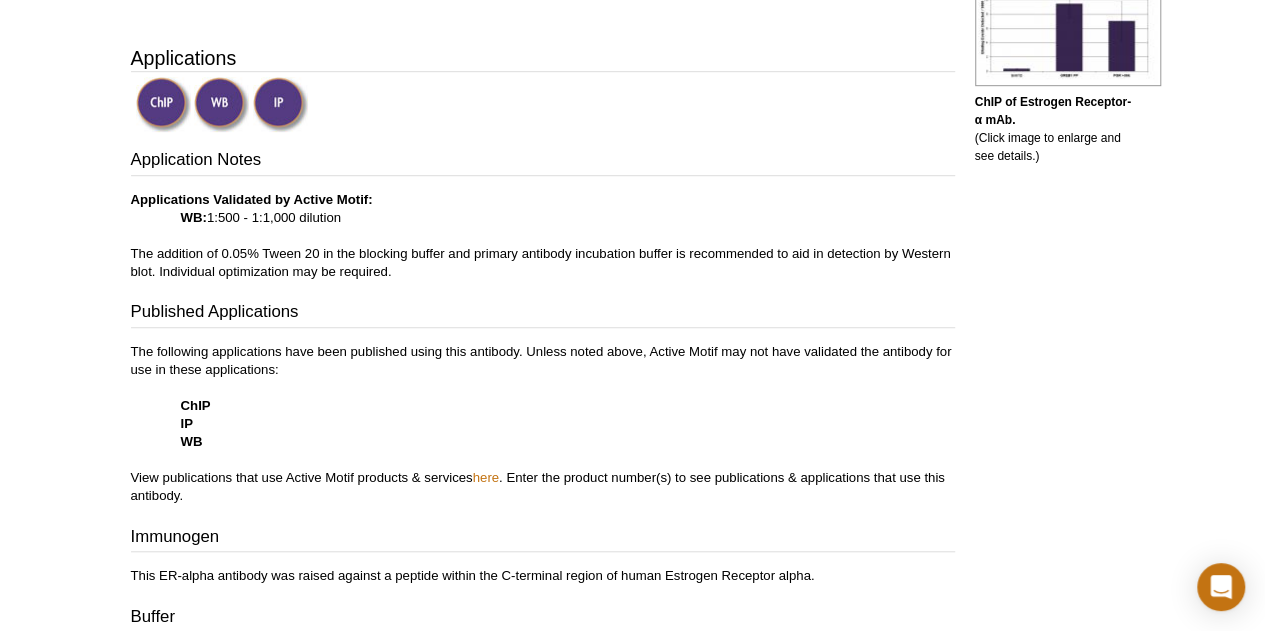 scroll, scrollTop: 700, scrollLeft: 0, axis: vertical 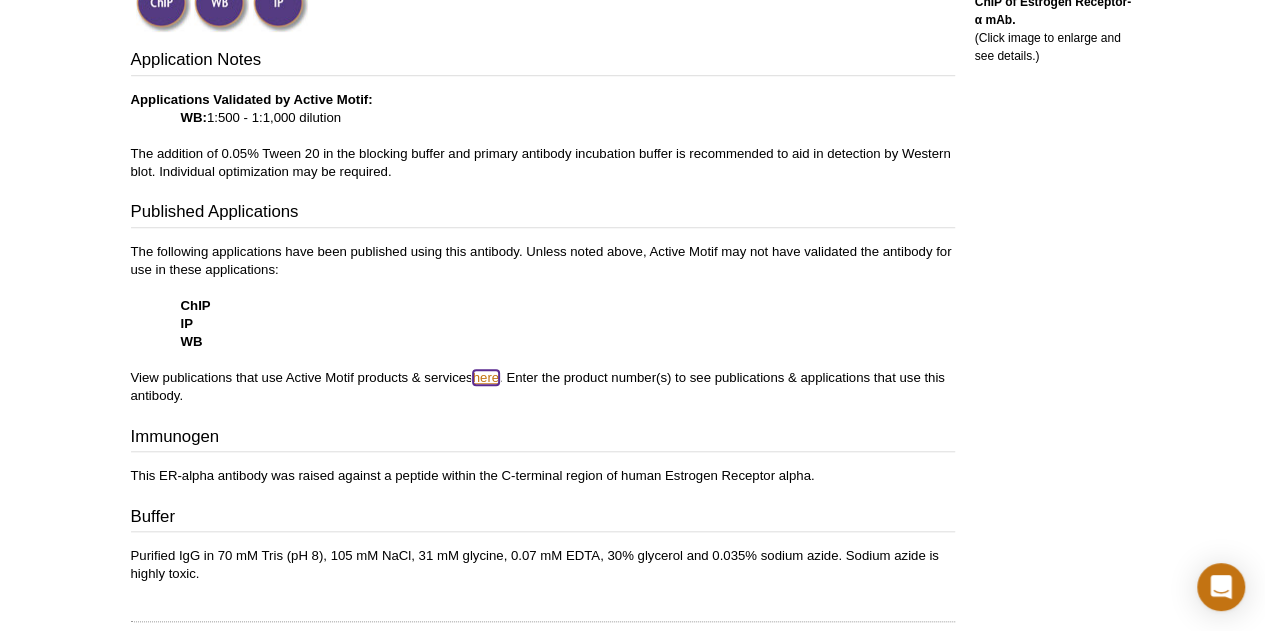 click on "here" at bounding box center [486, 377] 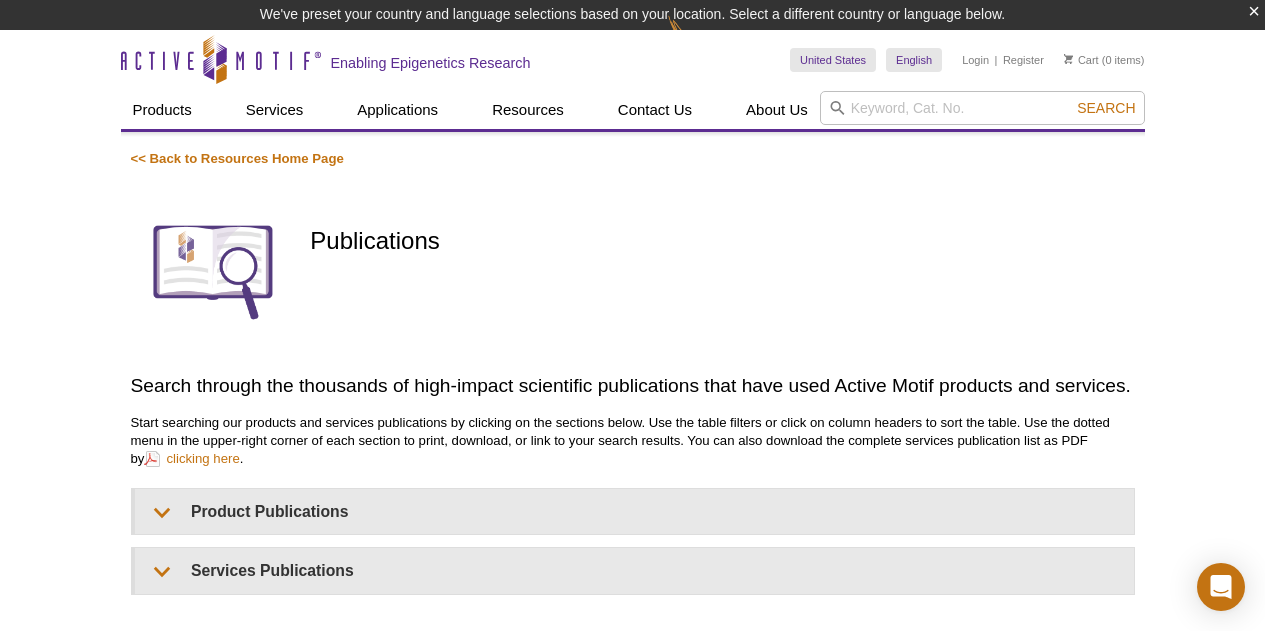 scroll, scrollTop: 0, scrollLeft: 0, axis: both 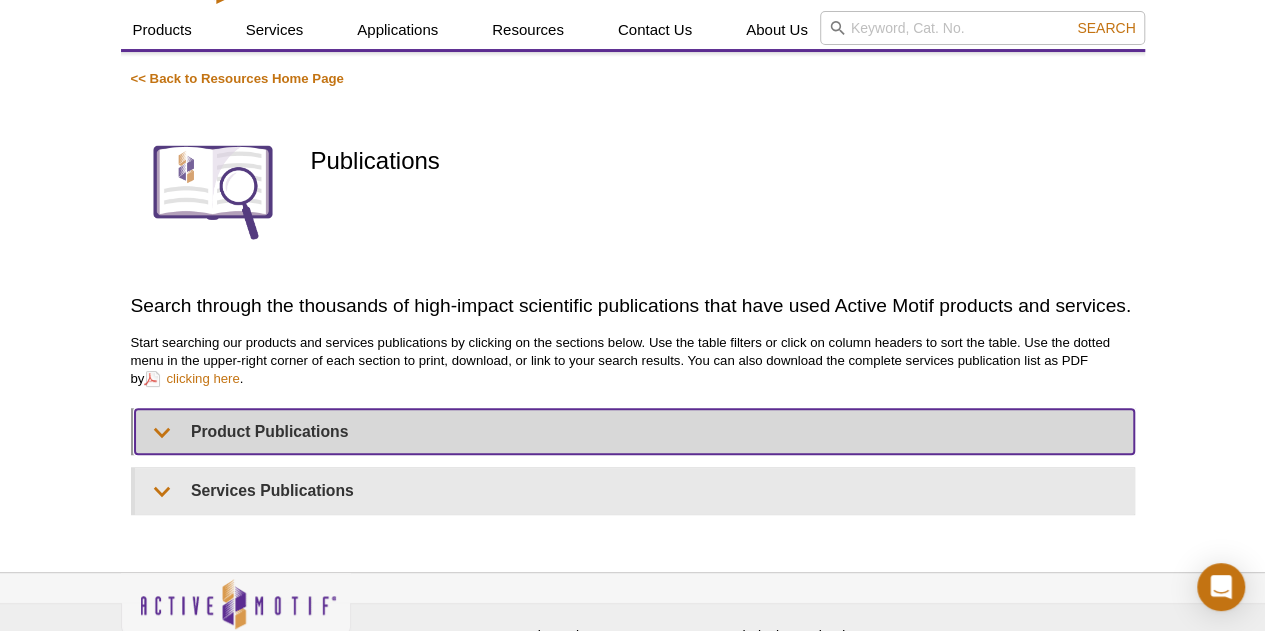 click on "Product Publications" at bounding box center [634, 431] 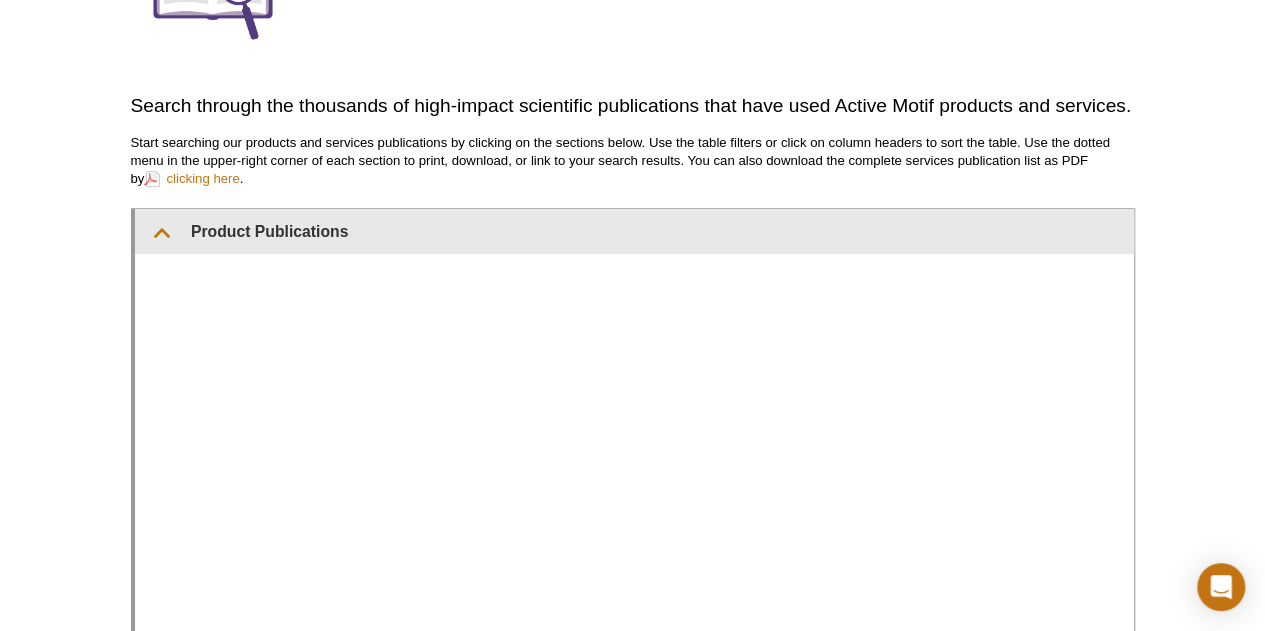 scroll, scrollTop: 400, scrollLeft: 0, axis: vertical 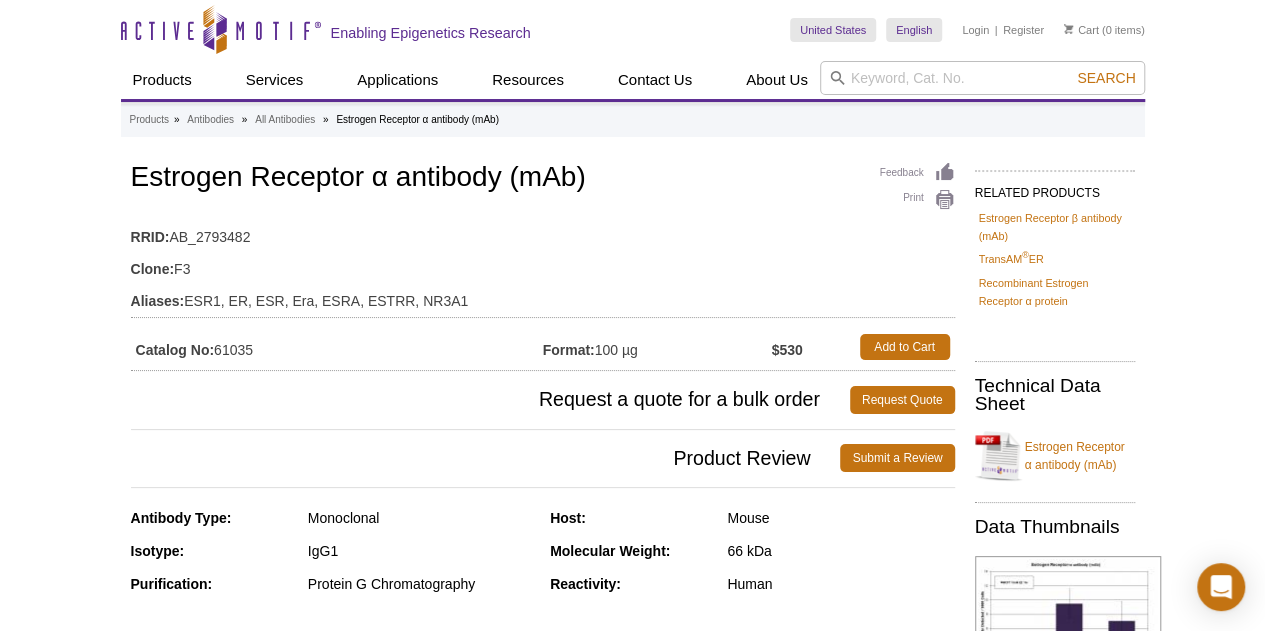 drag, startPoint x: 267, startPoint y: 353, endPoint x: 220, endPoint y: 351, distance: 47.042534 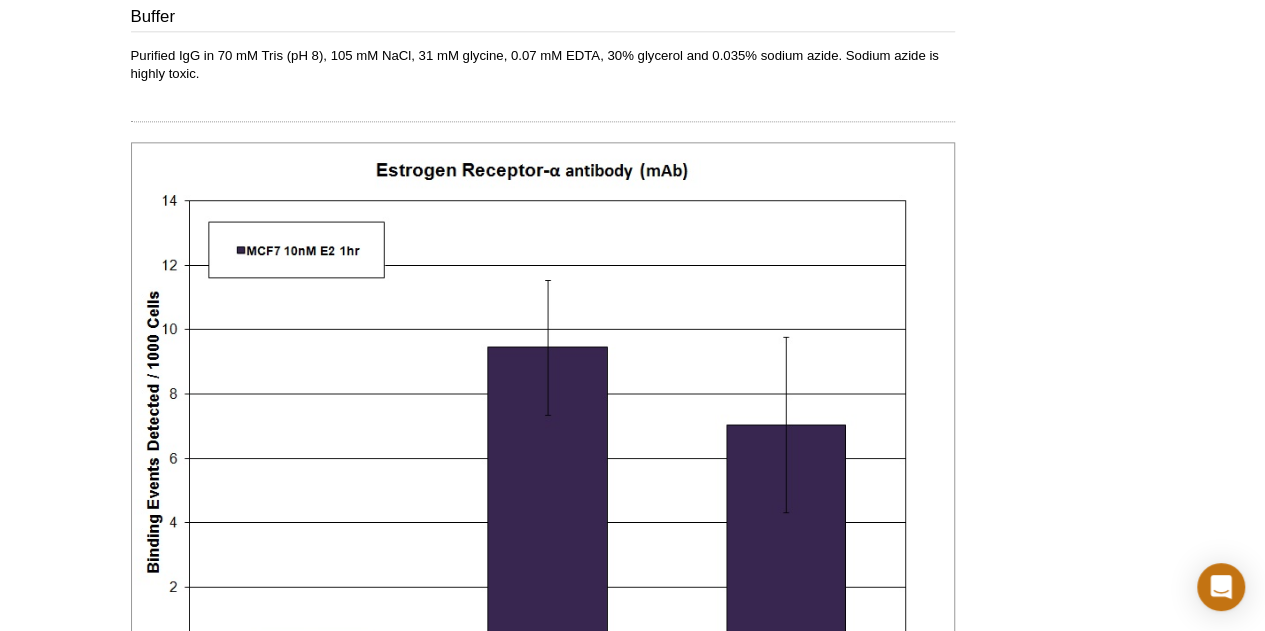 scroll, scrollTop: 900, scrollLeft: 0, axis: vertical 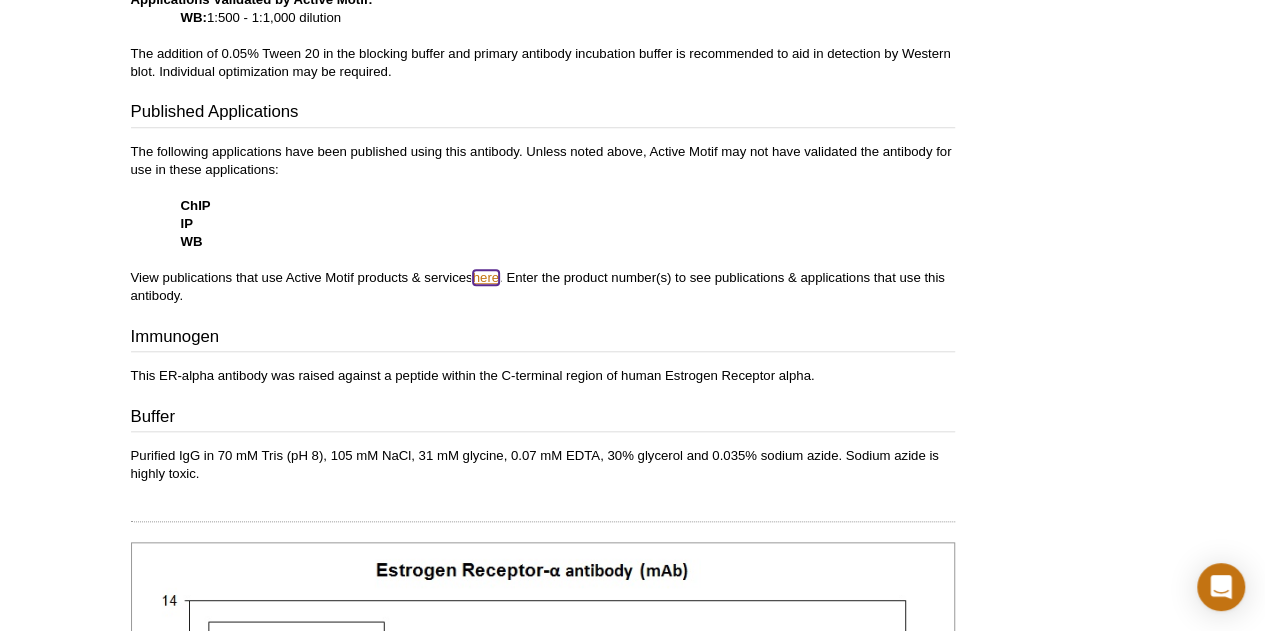 click on "here" at bounding box center (486, 277) 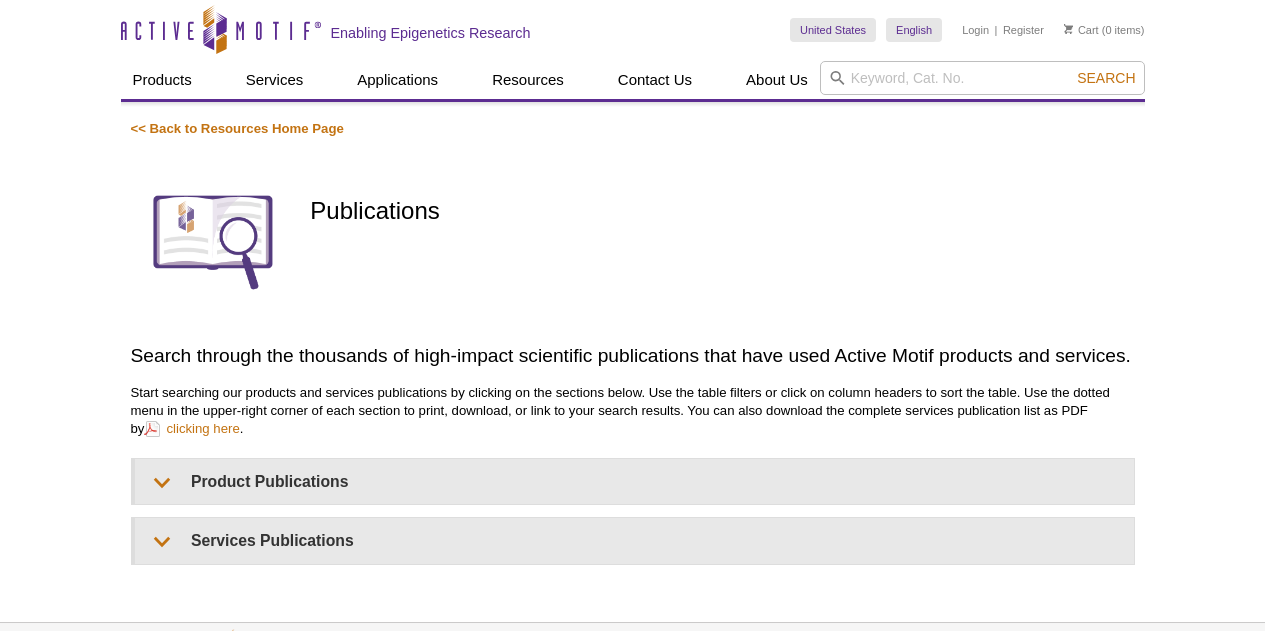 scroll, scrollTop: 0, scrollLeft: 0, axis: both 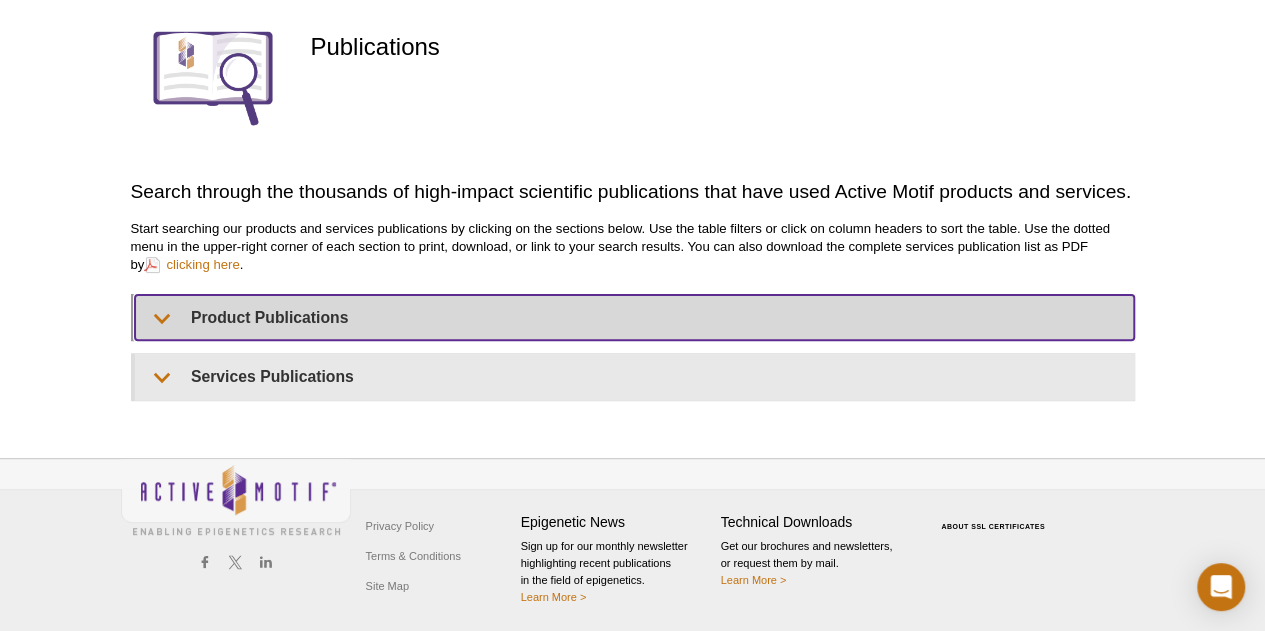 click on "Product Publications" at bounding box center (634, 317) 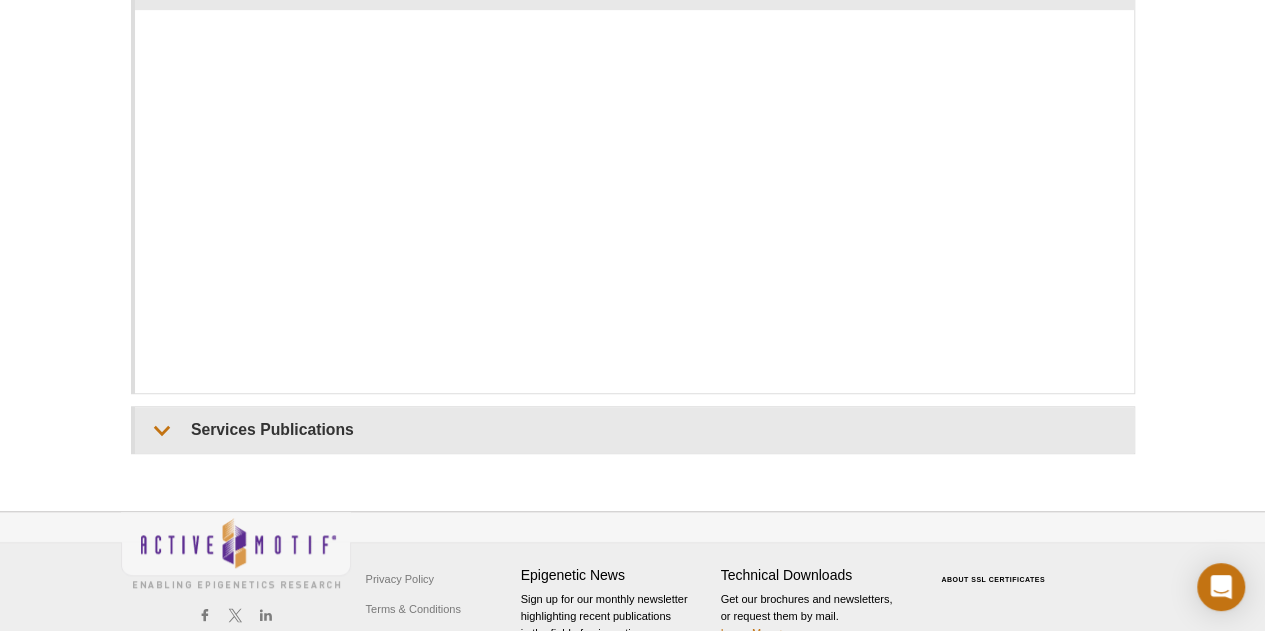 scroll, scrollTop: 562, scrollLeft: 0, axis: vertical 